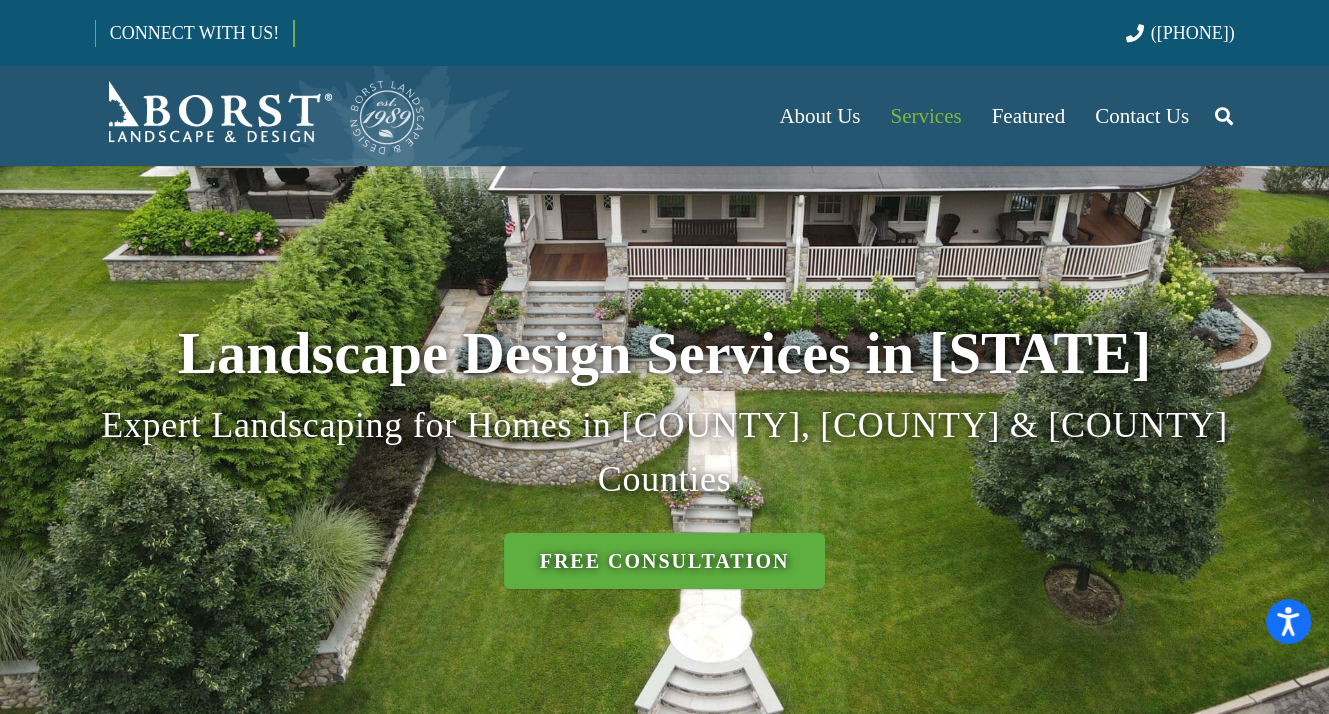 scroll, scrollTop: 300, scrollLeft: 0, axis: vertical 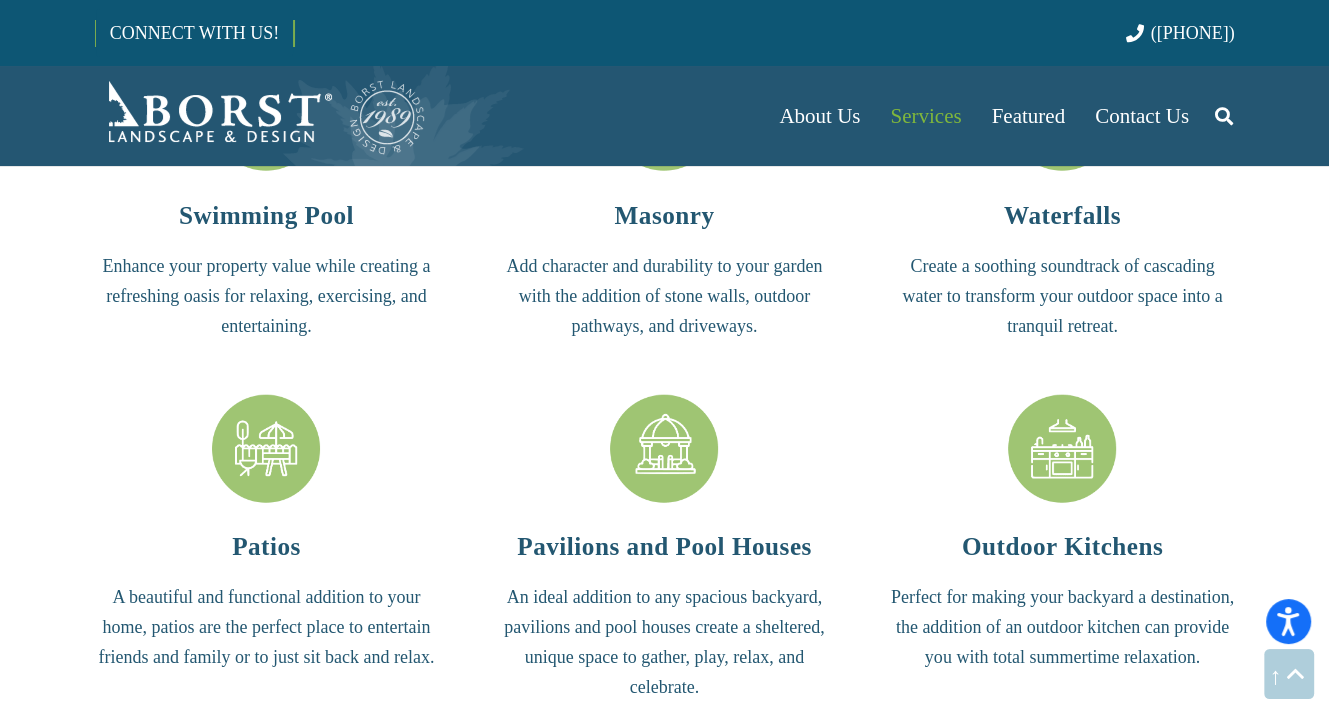click at bounding box center [664, 449] 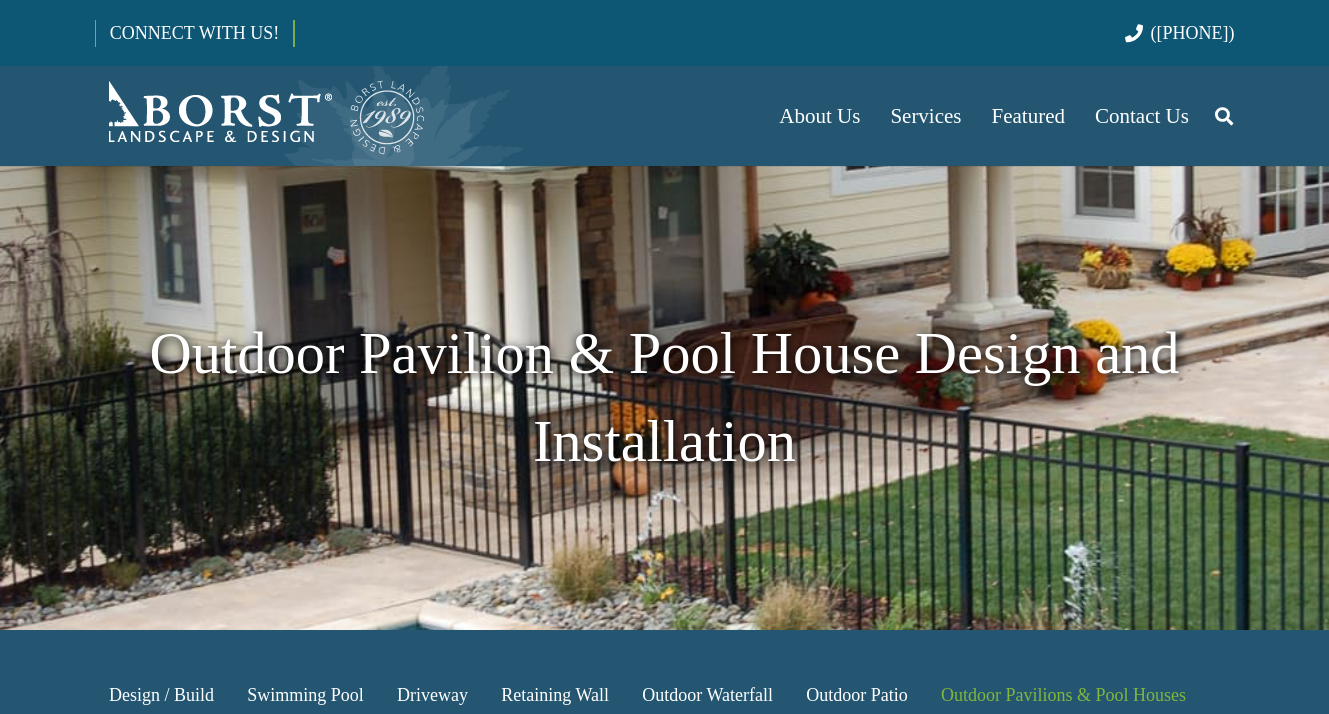 scroll, scrollTop: 0, scrollLeft: 0, axis: both 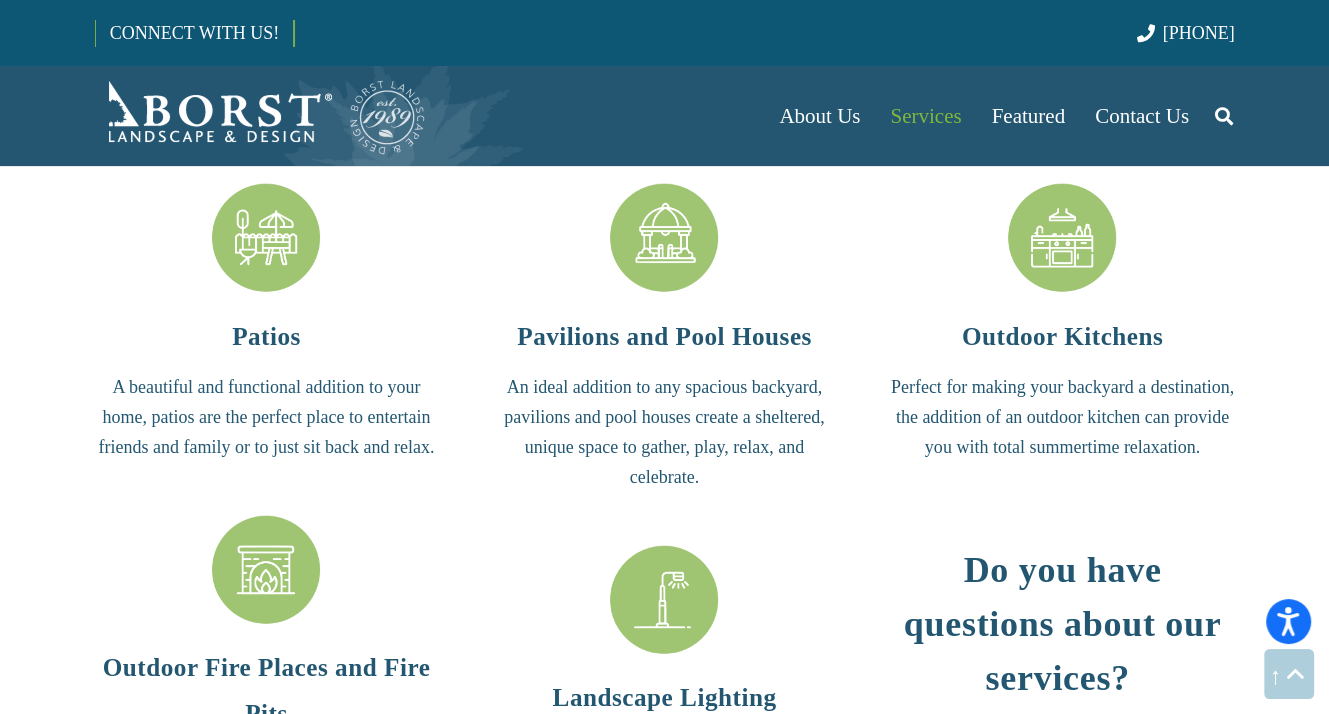 click at bounding box center (1062, 238) 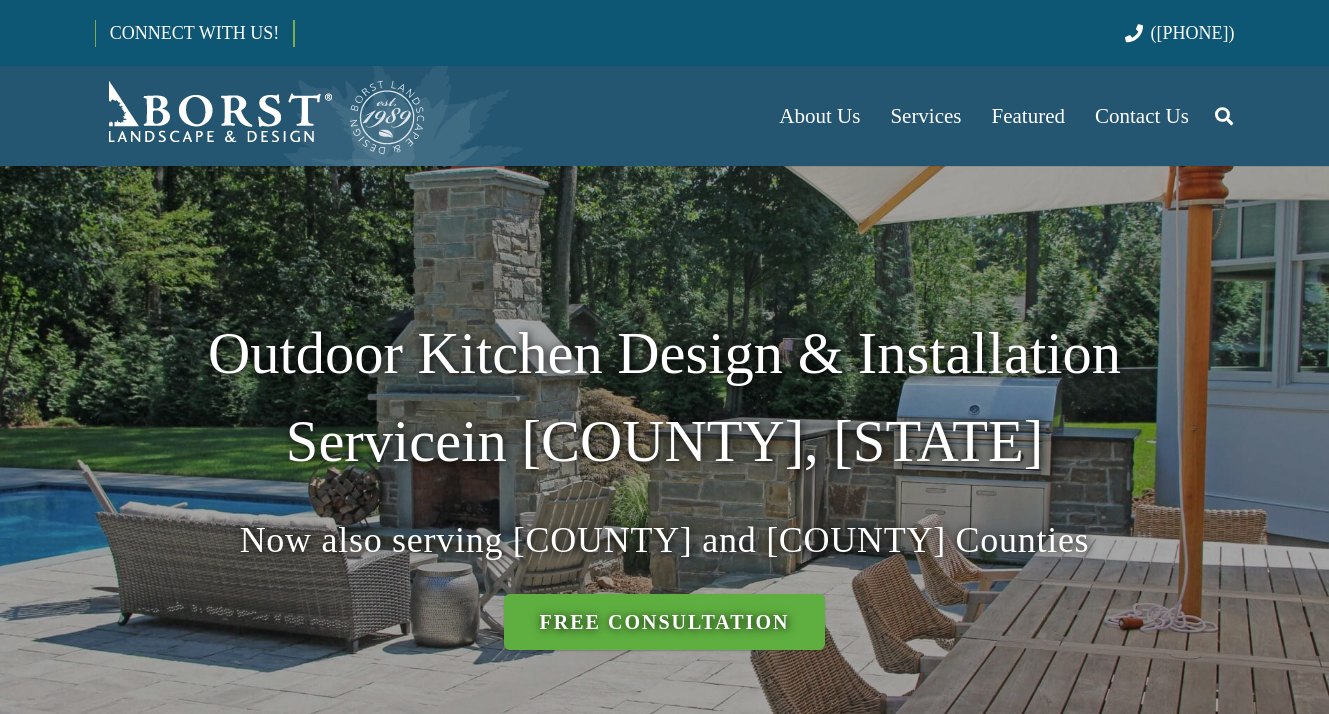 scroll, scrollTop: 0, scrollLeft: 0, axis: both 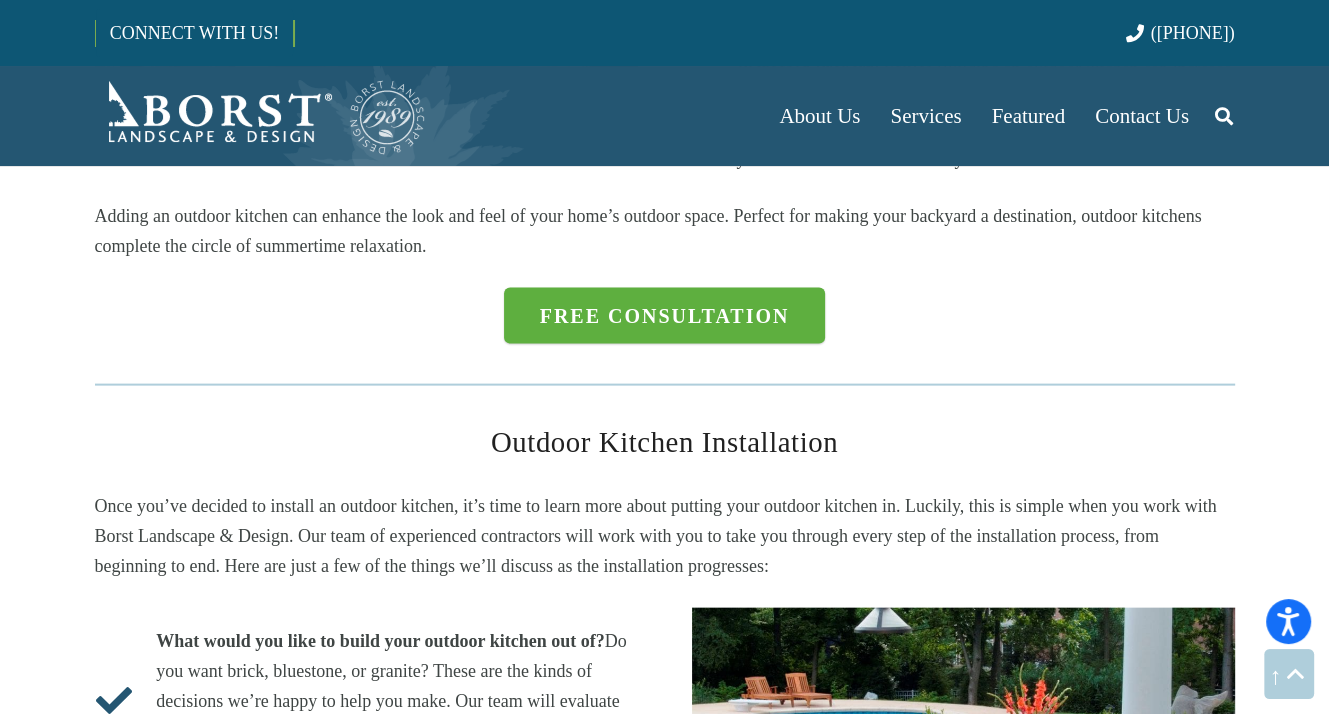 click on "Free Consultation" at bounding box center [665, 316] 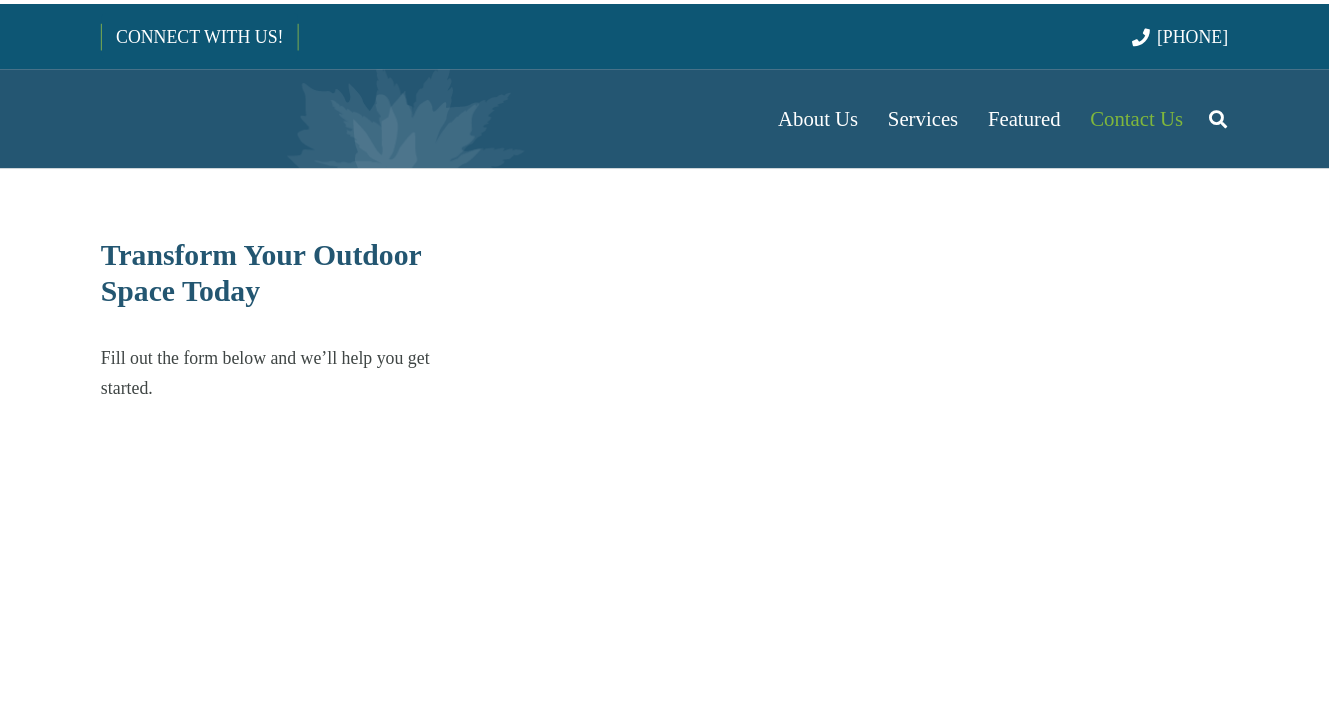 scroll, scrollTop: 0, scrollLeft: 0, axis: both 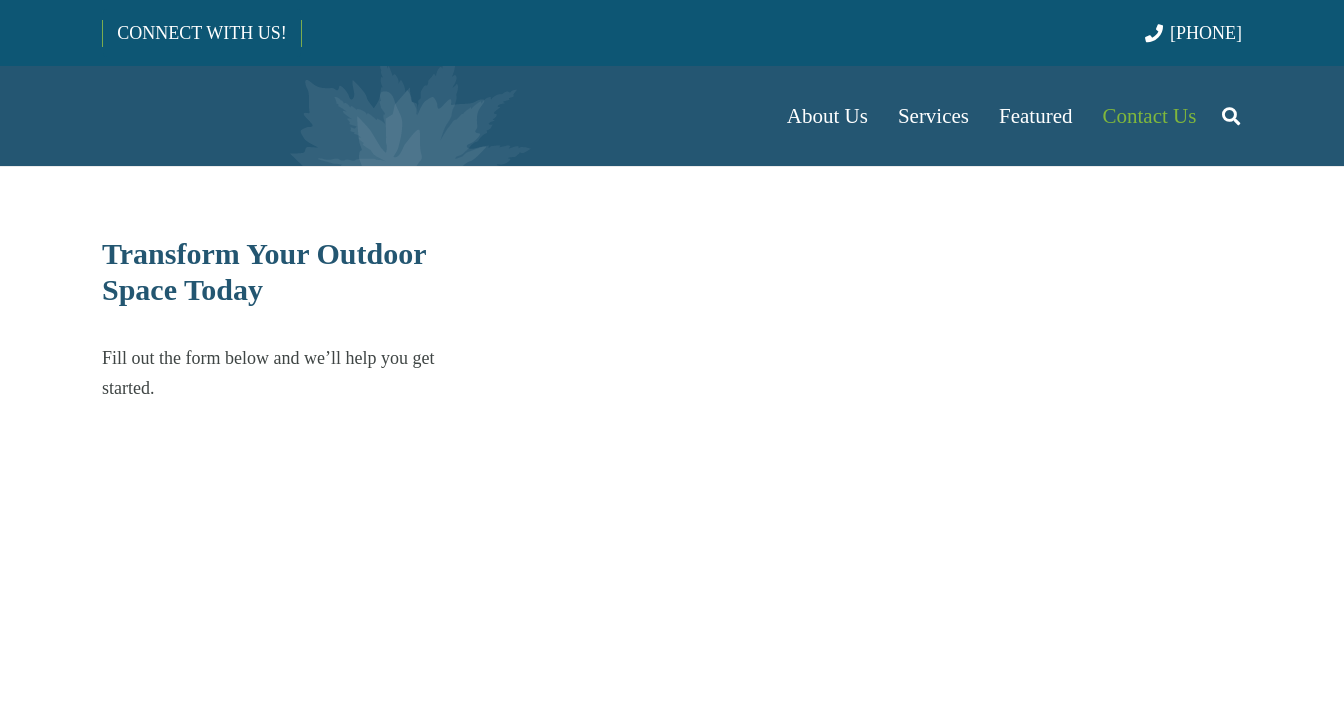 select on "******" 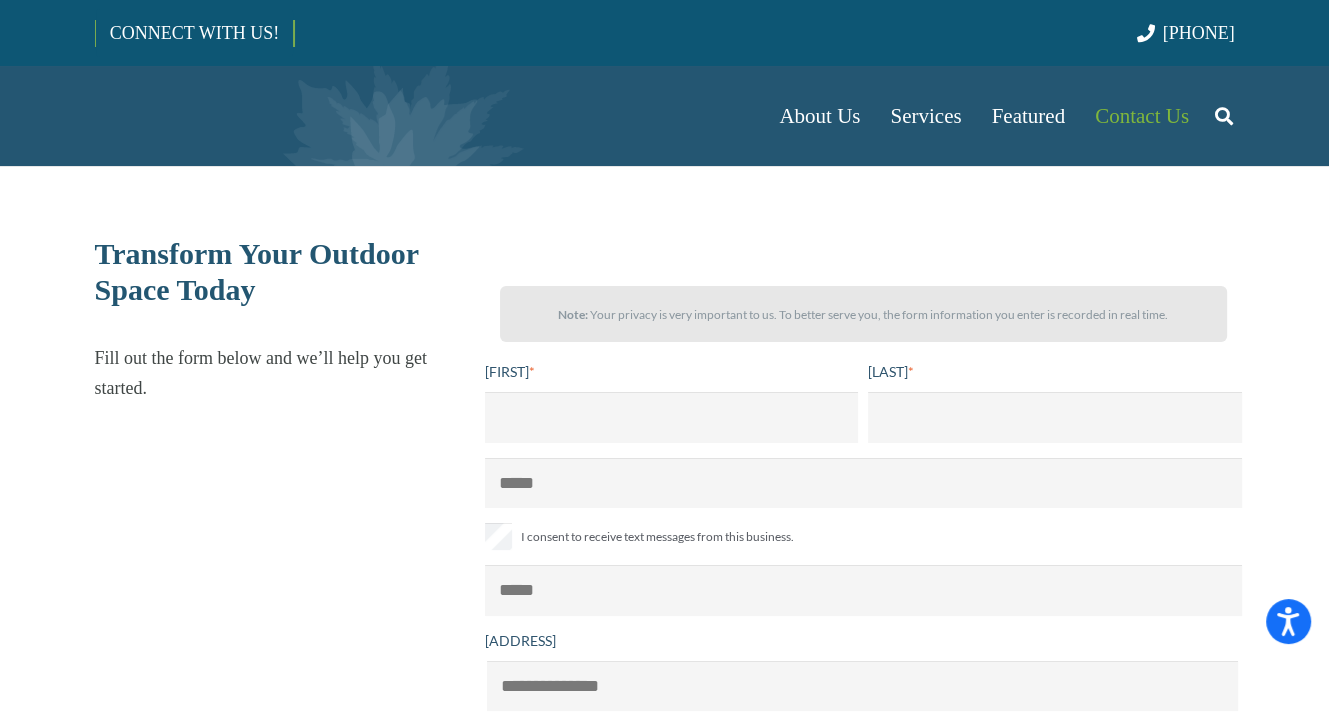 scroll, scrollTop: 0, scrollLeft: 0, axis: both 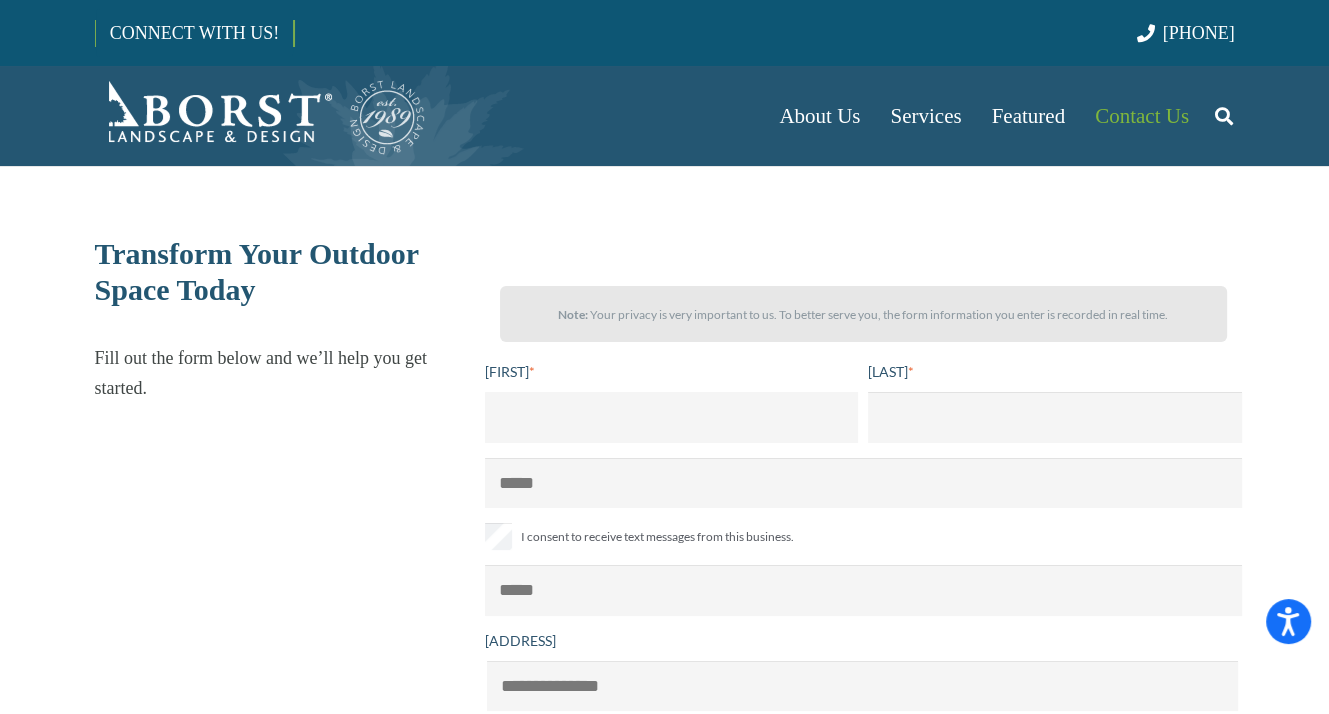 click on "First Name *" at bounding box center (672, 417) 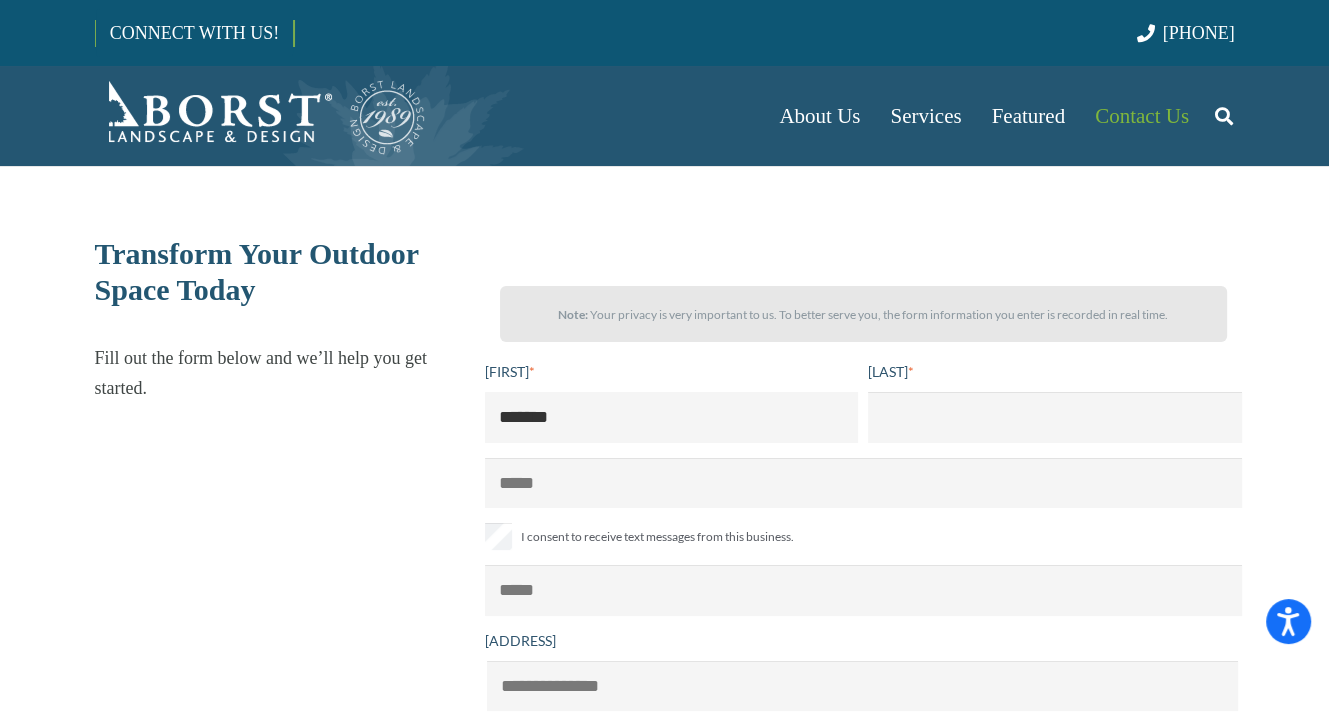 type on "*******" 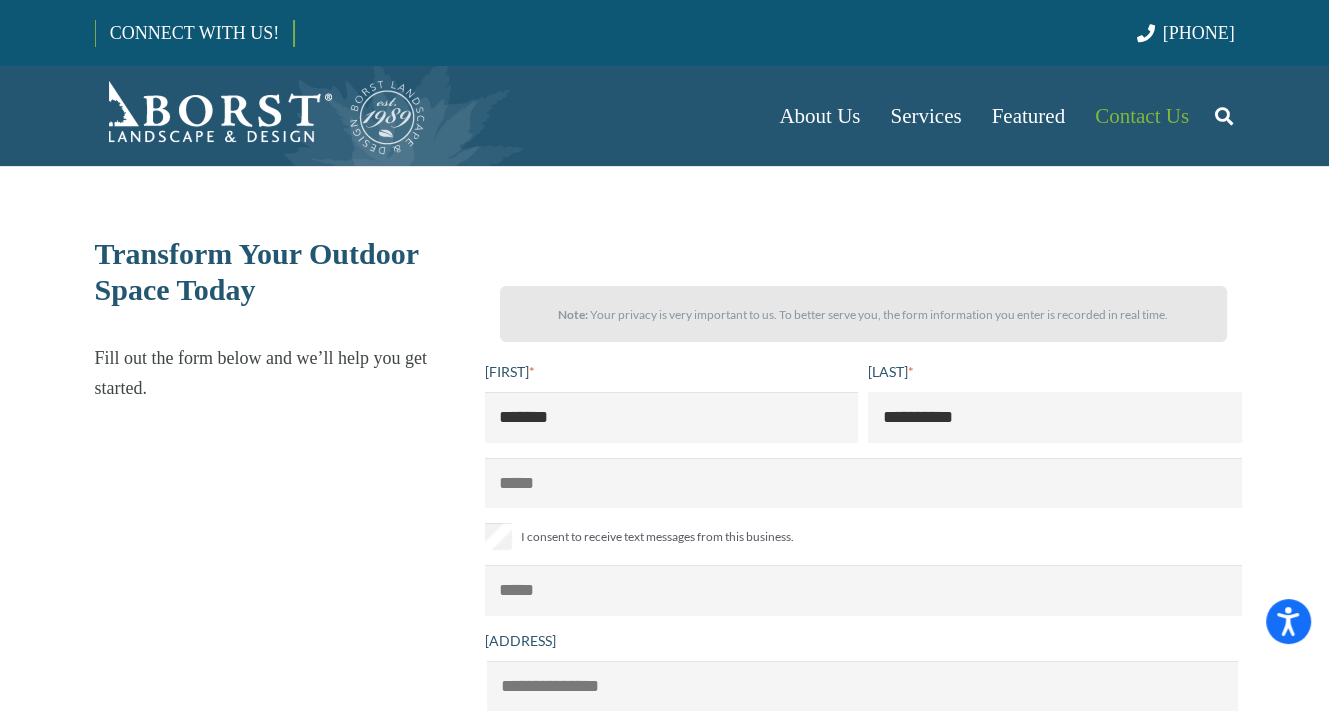type on "**********" 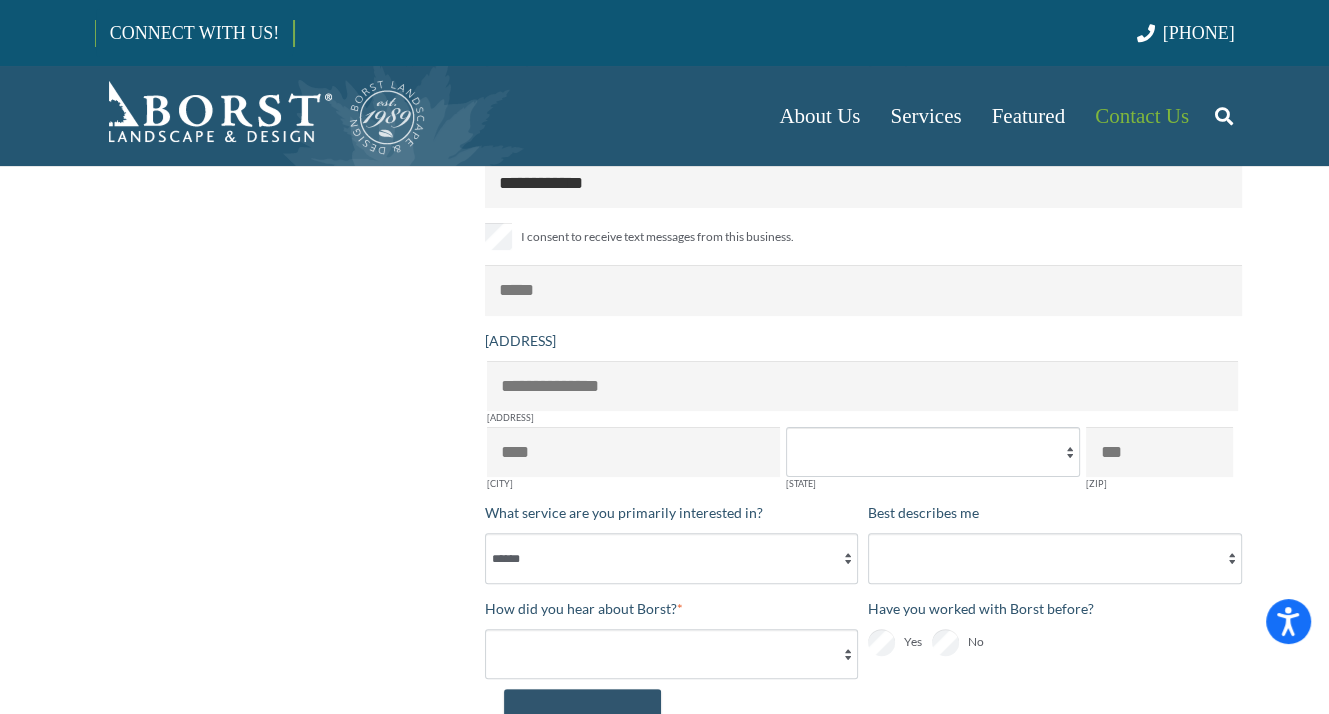 scroll, scrollTop: 400, scrollLeft: 0, axis: vertical 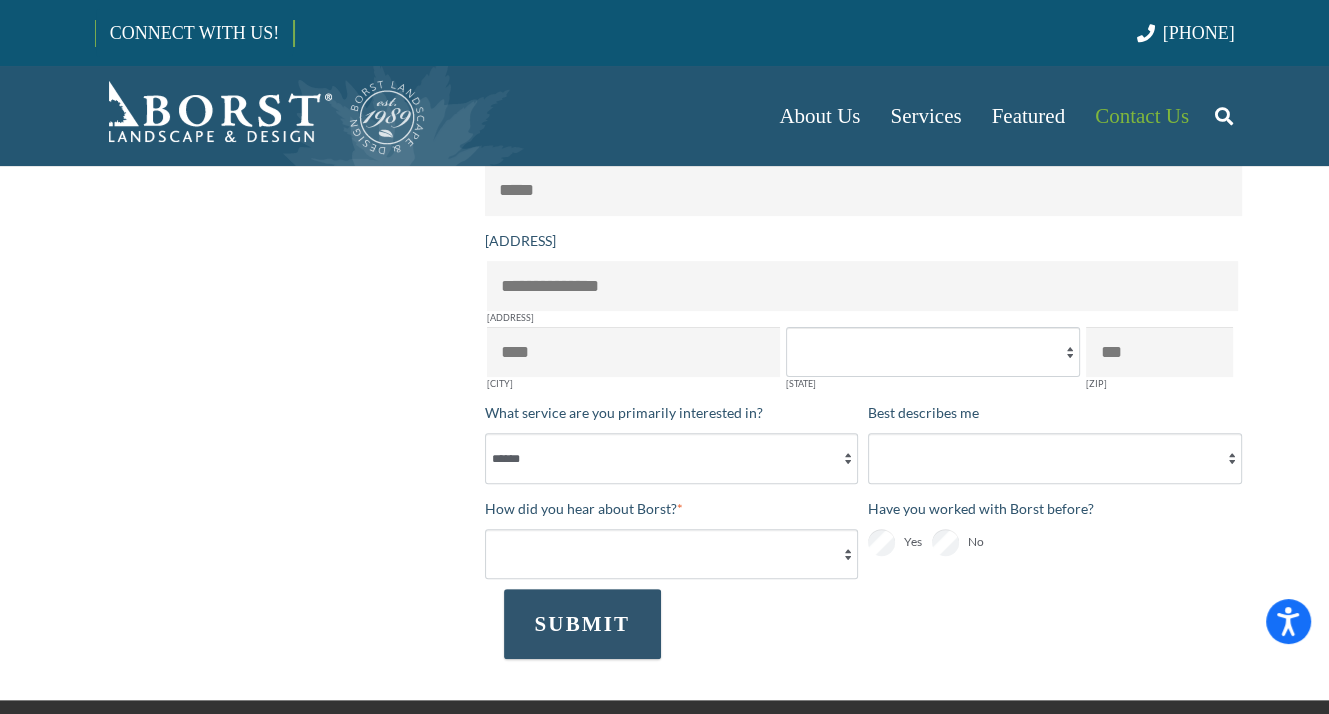 type on "**********" 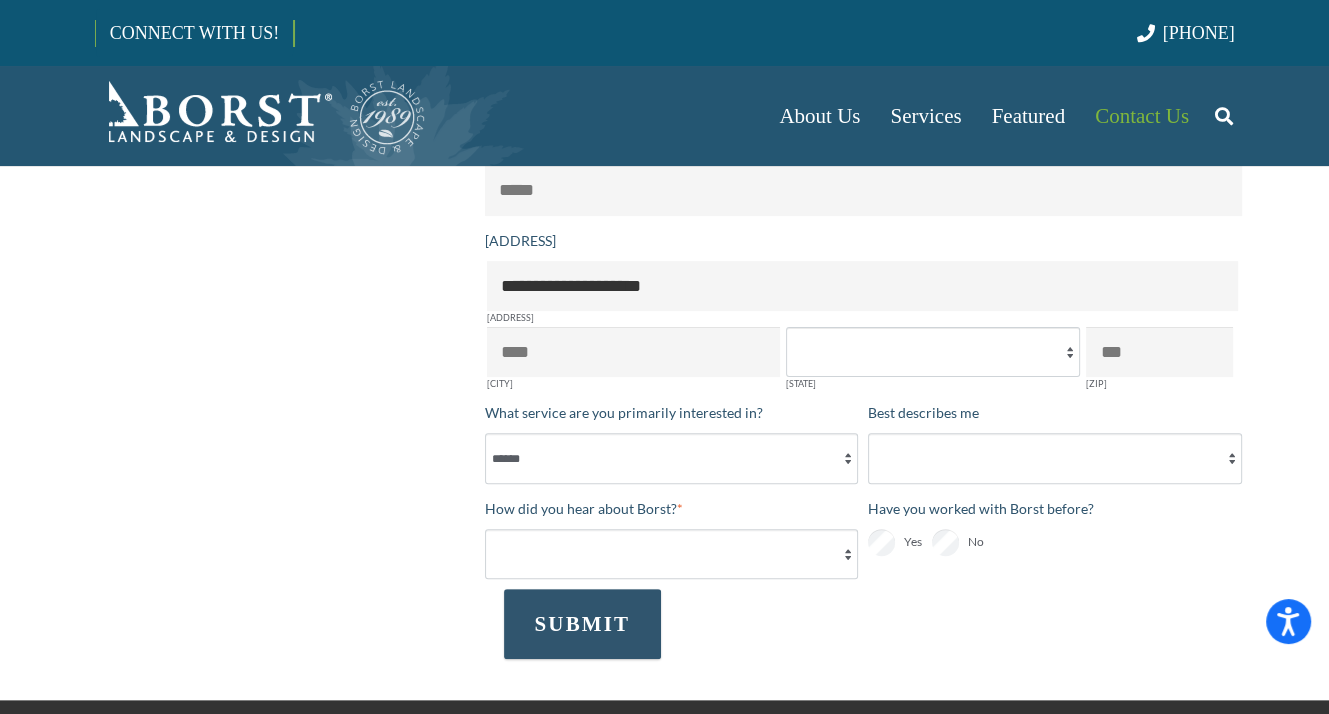 type on "**********" 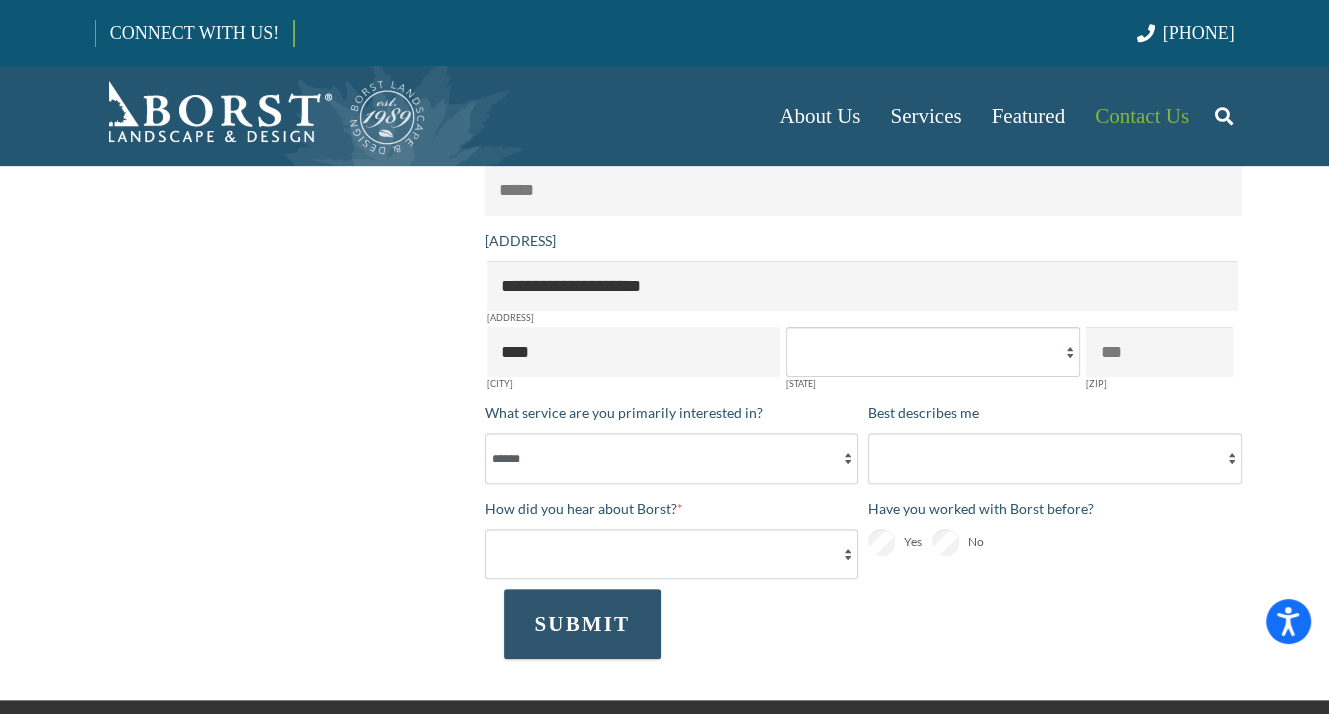 type on "**********" 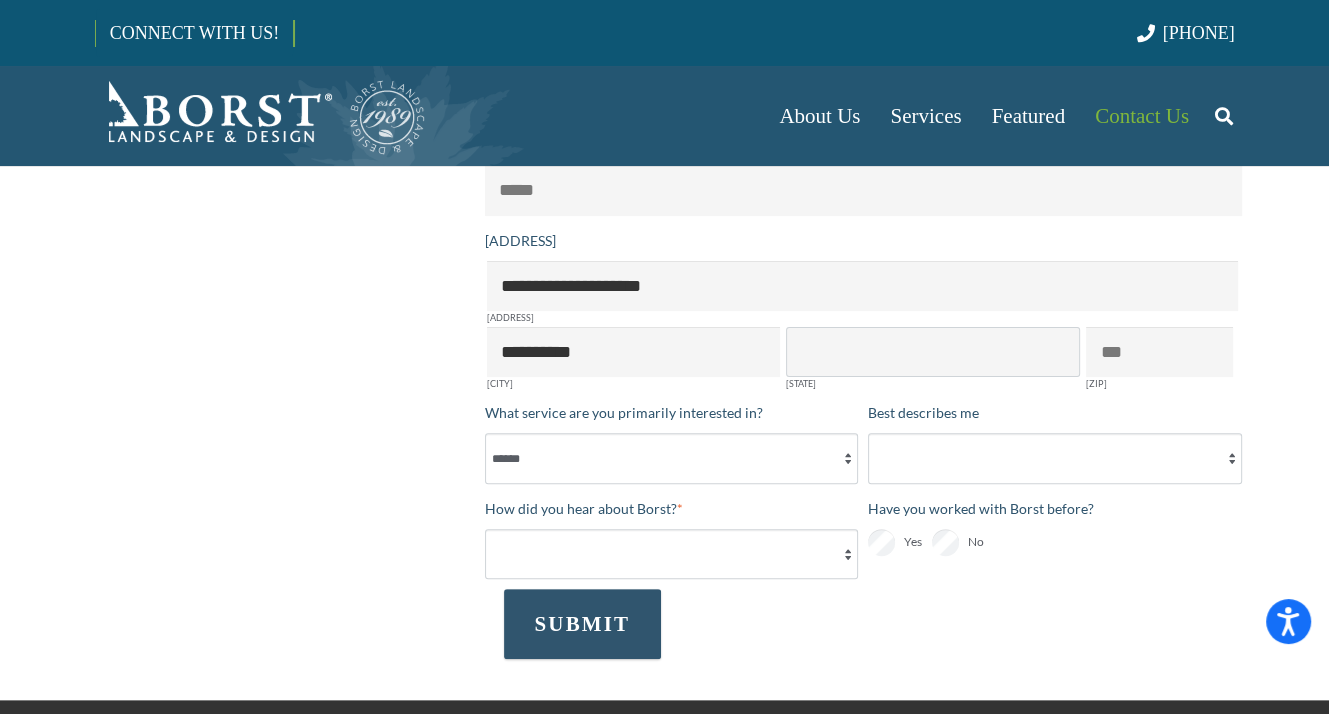 select on "**" 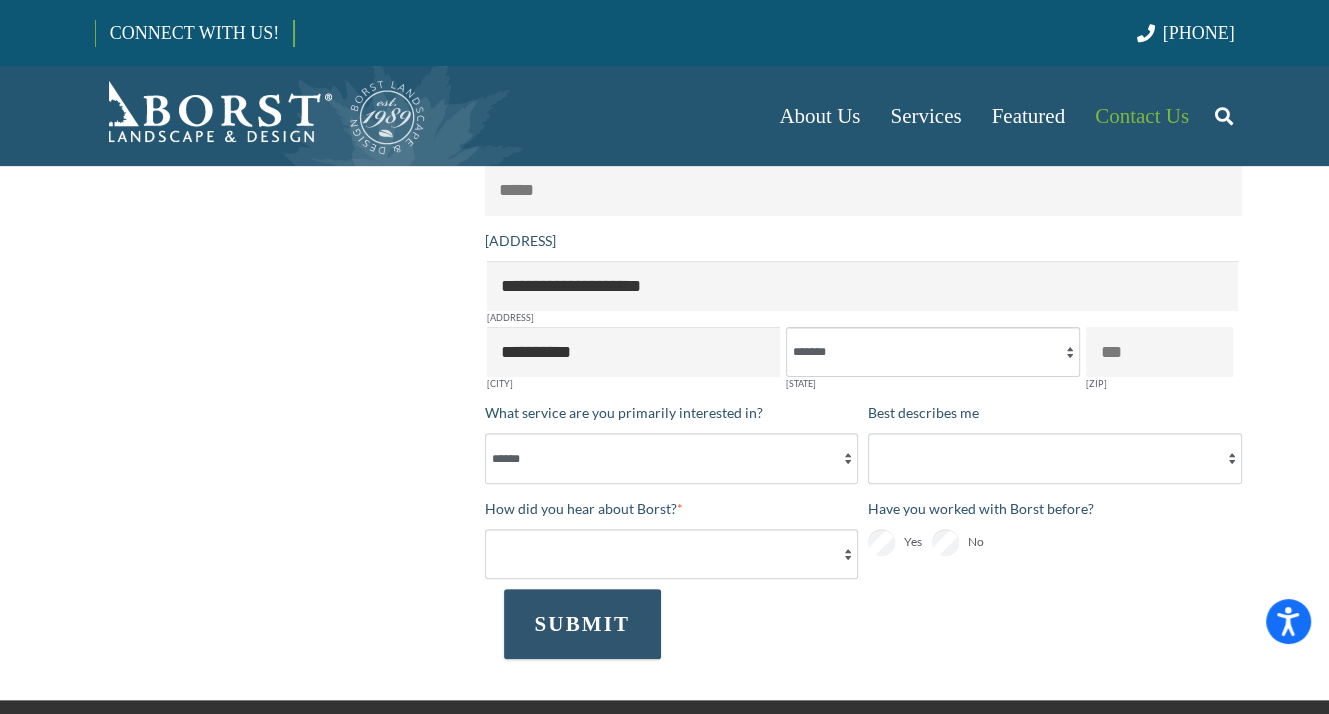 type on "*****" 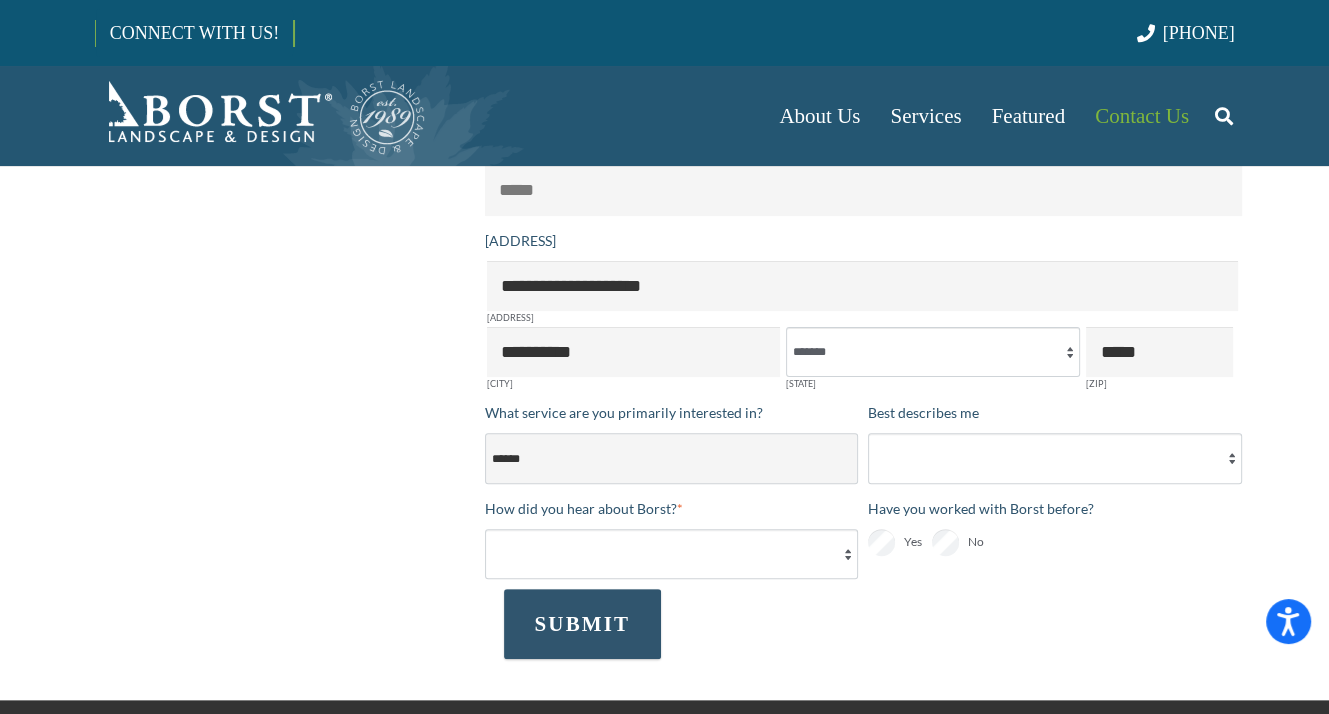 click on "**********" at bounding box center [672, 458] 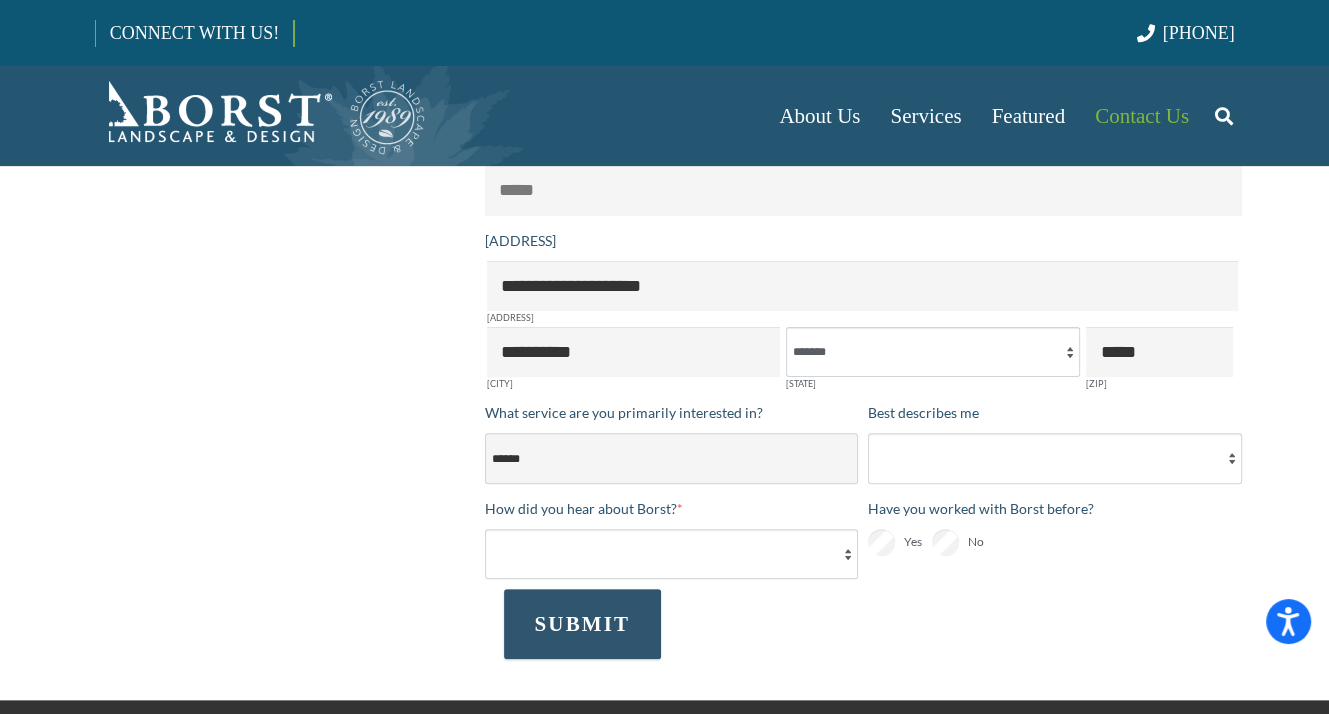 click on "**********" at bounding box center (672, 458) 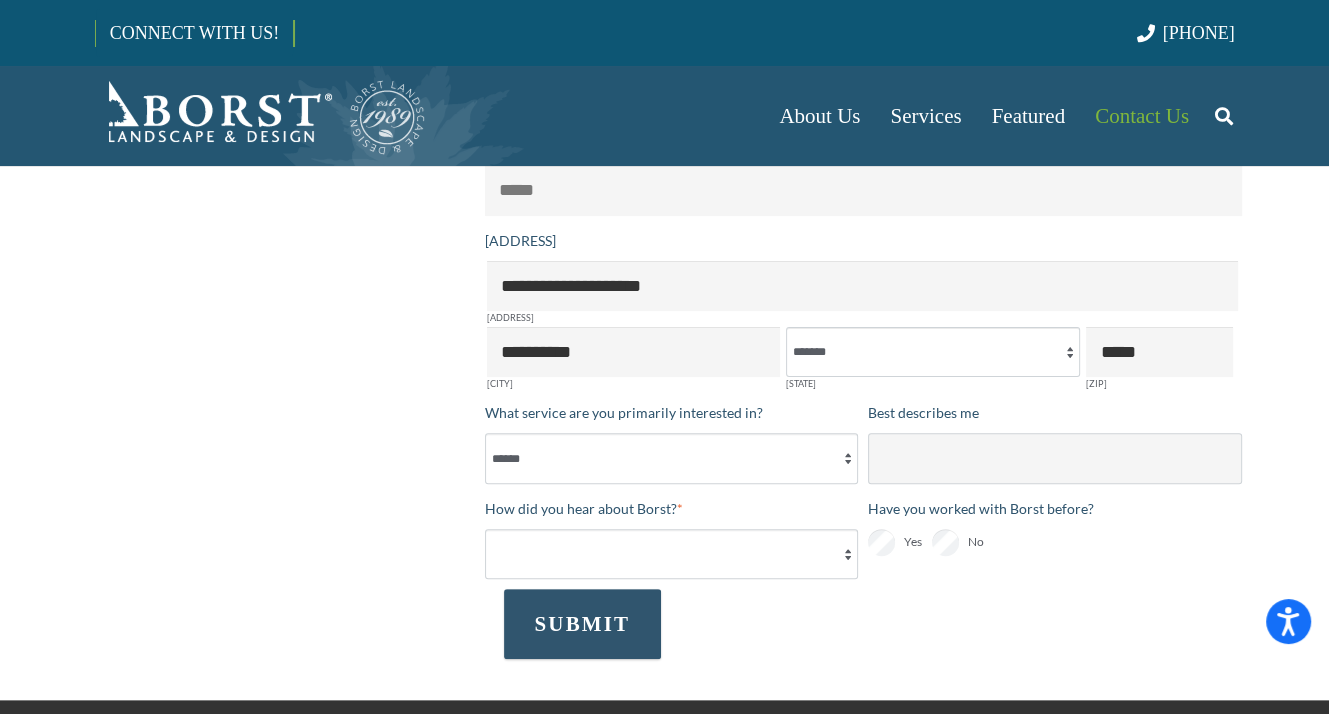 click on "**********" at bounding box center [1055, 458] 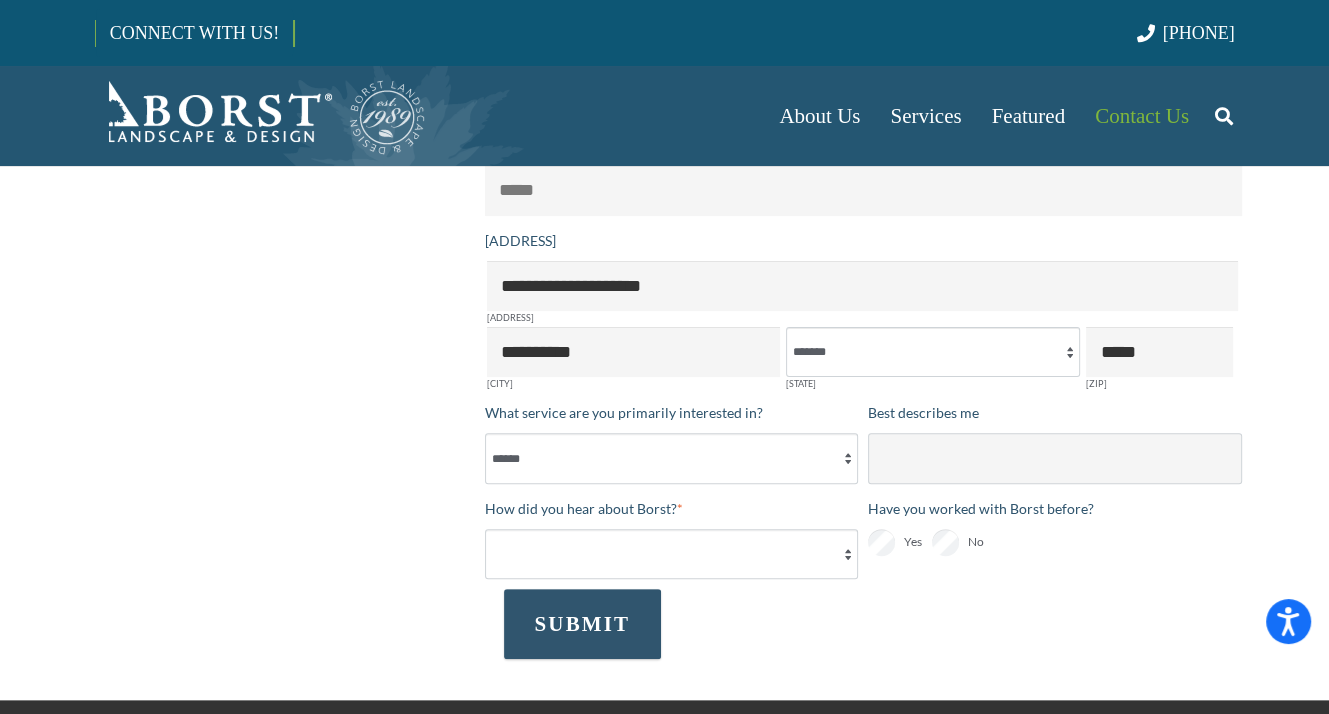 select on "*********" 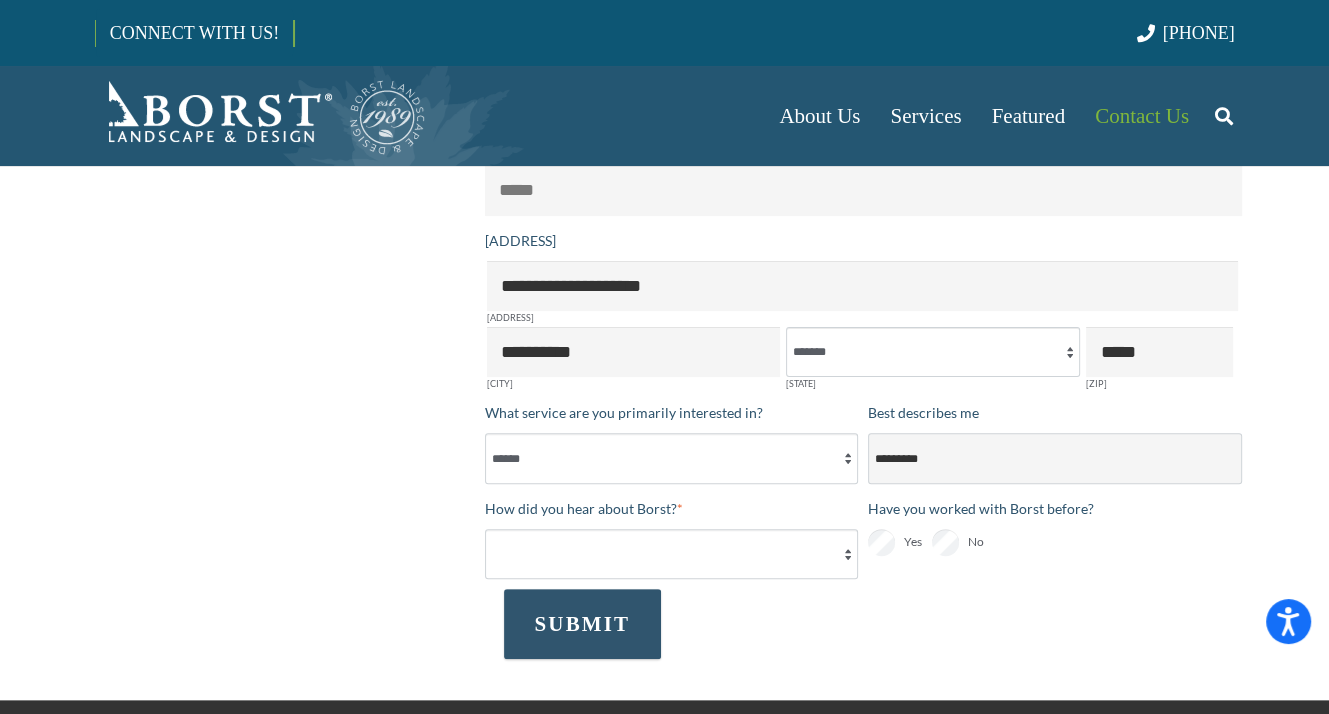 click on "**********" at bounding box center (1055, 458) 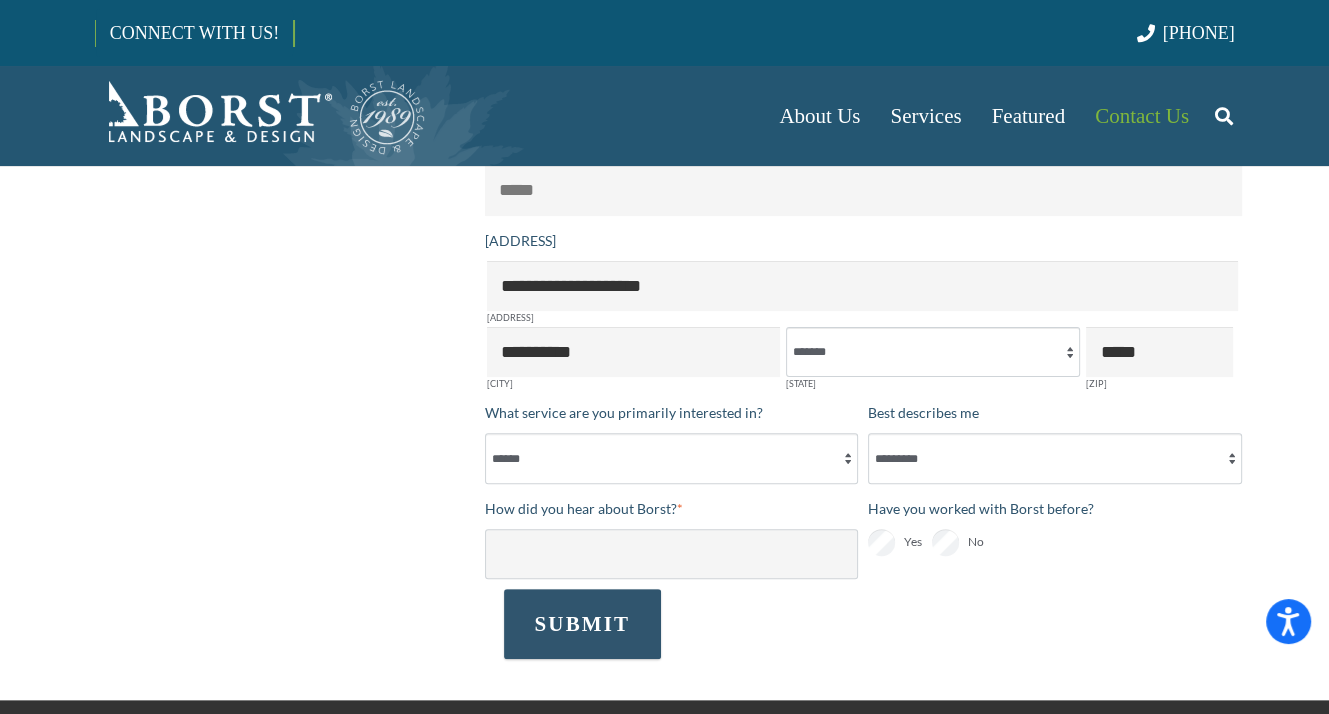 click on "**********" at bounding box center (672, 554) 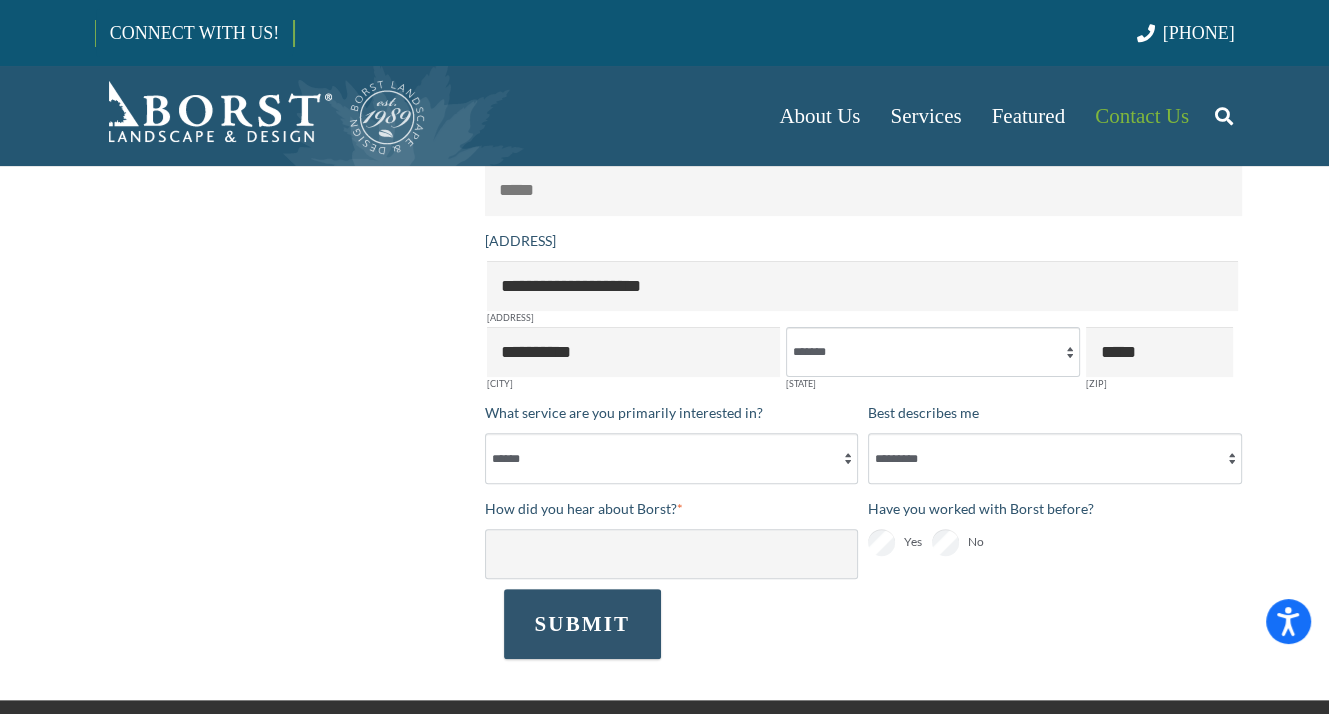 select on "**********" 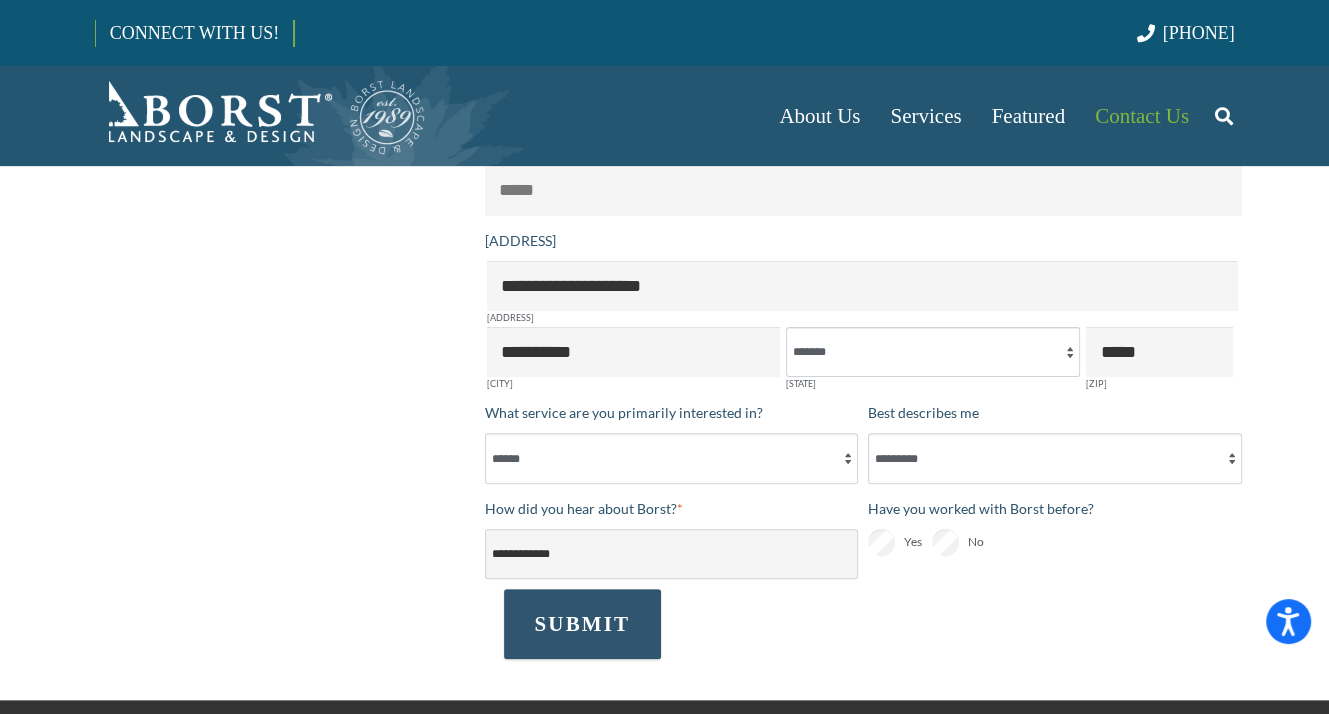click on "**********" at bounding box center [672, 554] 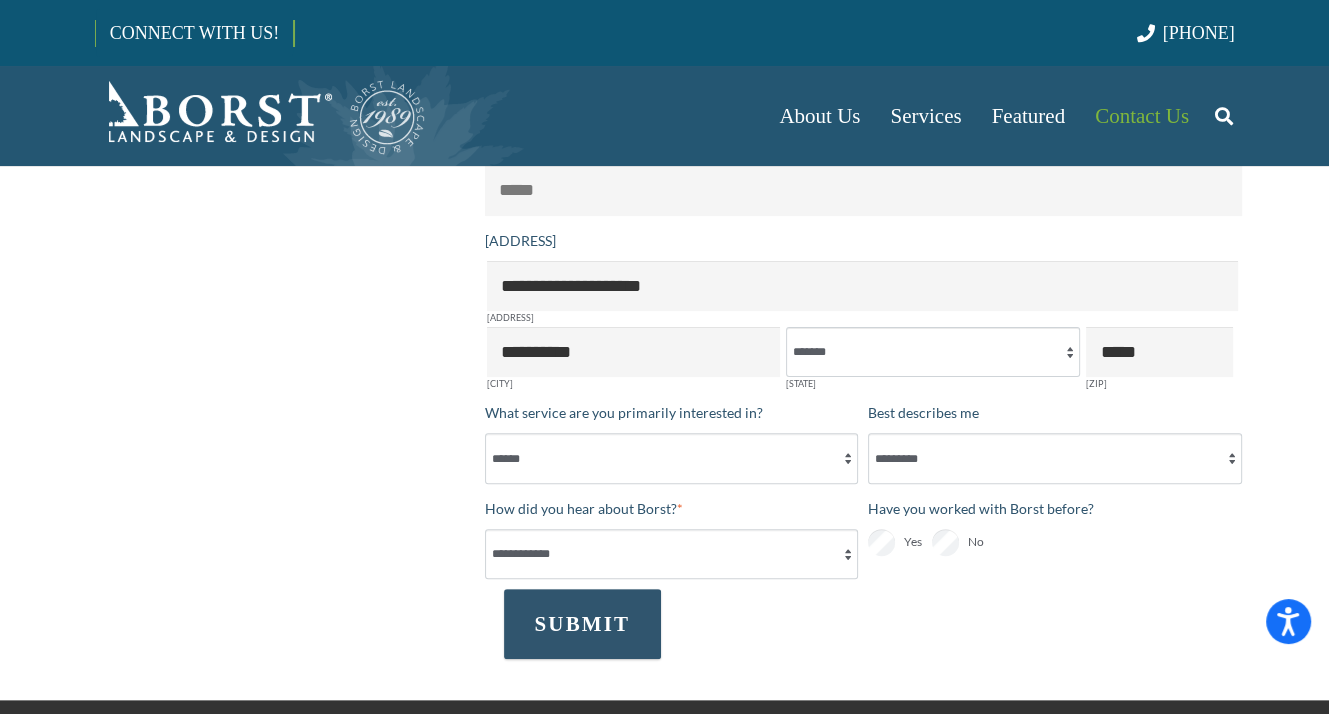 click on "No" at bounding box center [958, 542] 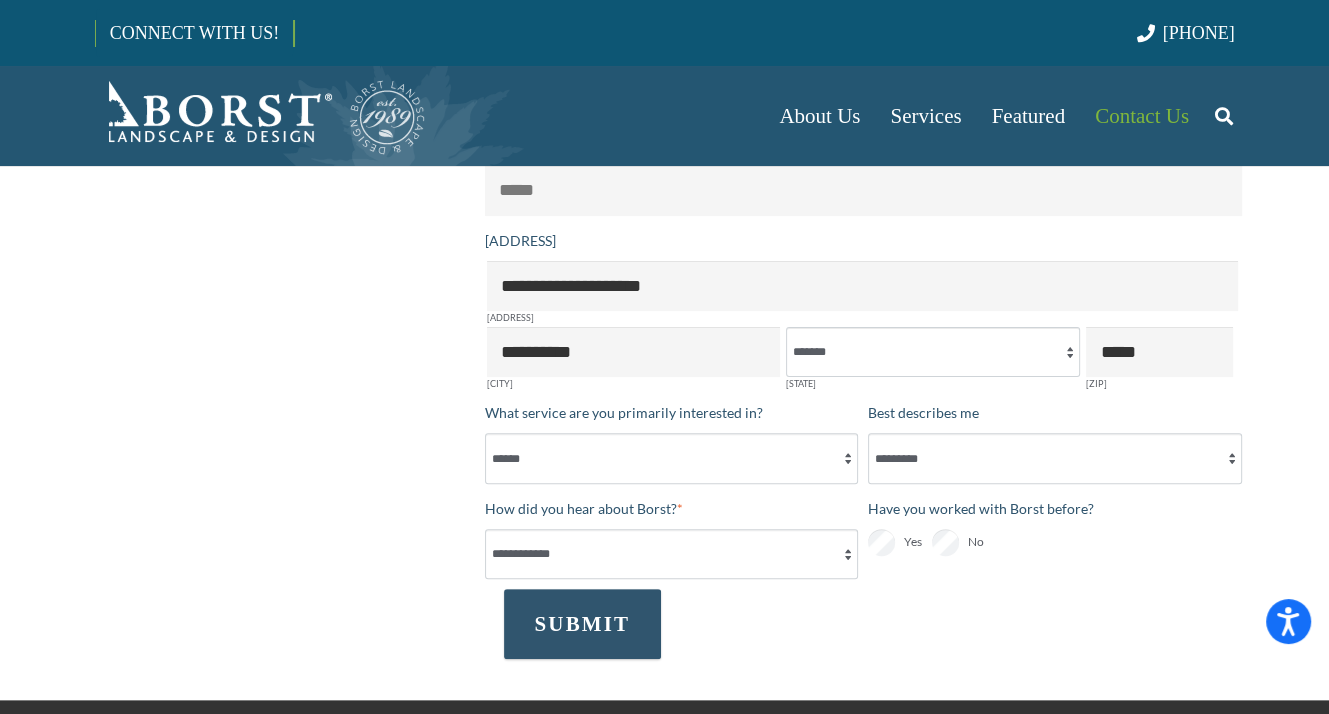 click on "SUBMIT" at bounding box center [582, 624] 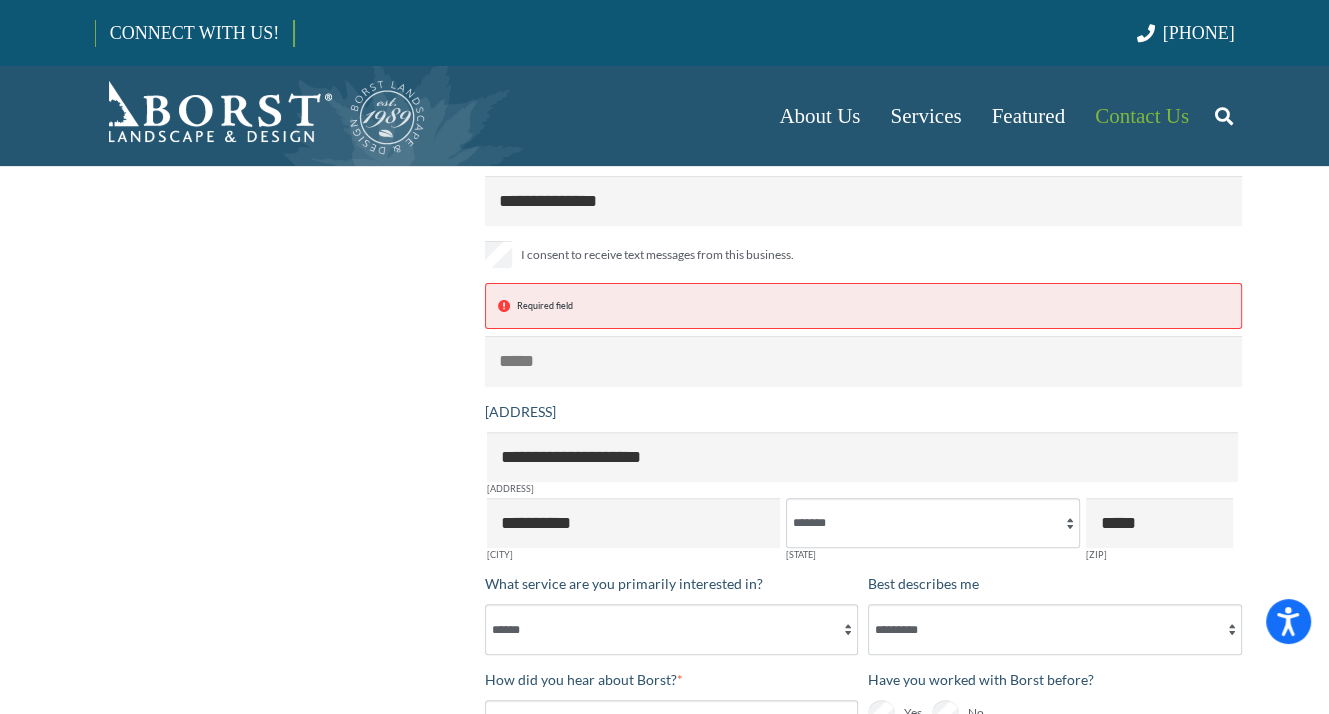 scroll, scrollTop: 266, scrollLeft: 0, axis: vertical 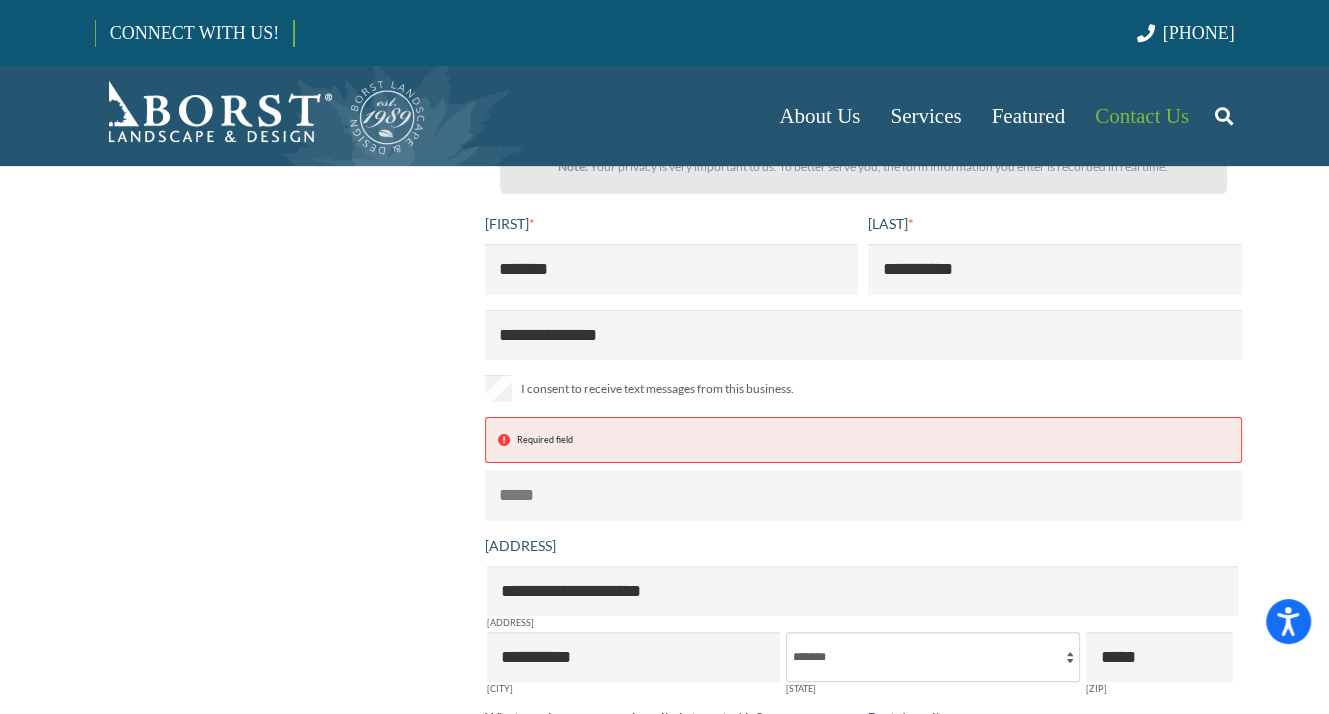 click on "Required field" at bounding box center (863, 495) 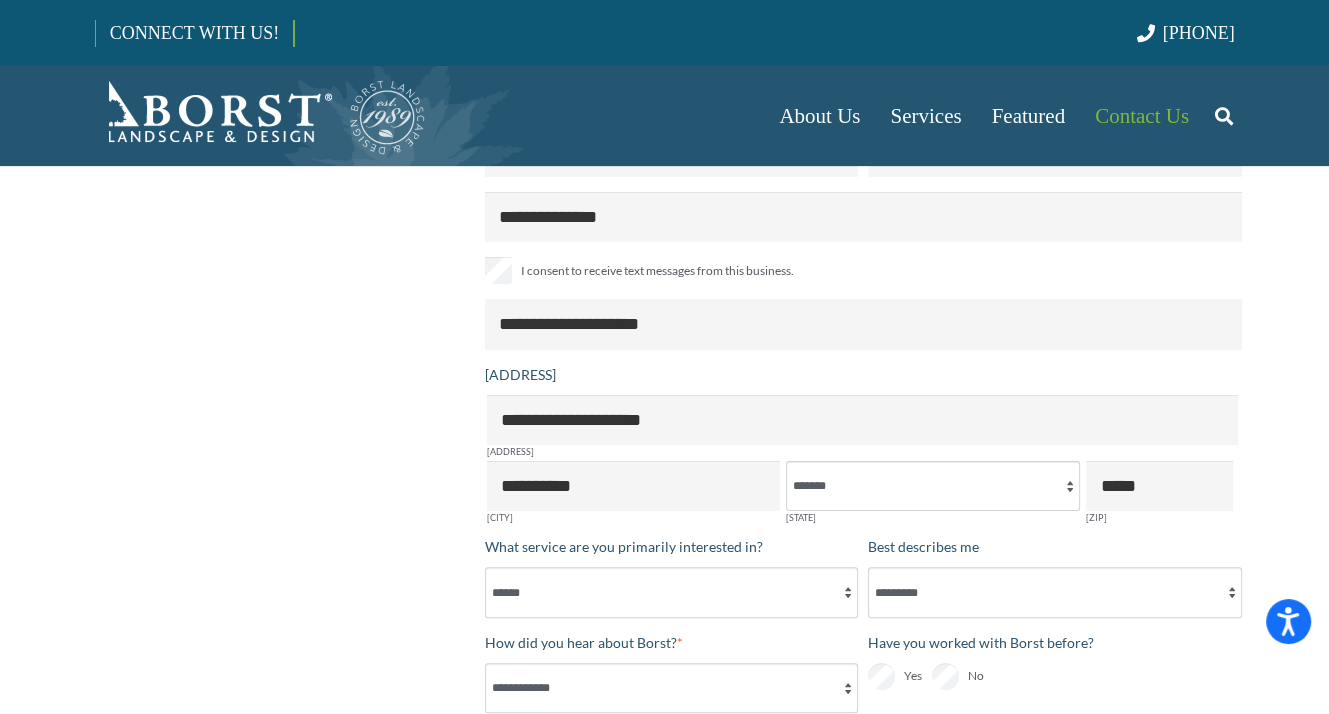 scroll, scrollTop: 466, scrollLeft: 0, axis: vertical 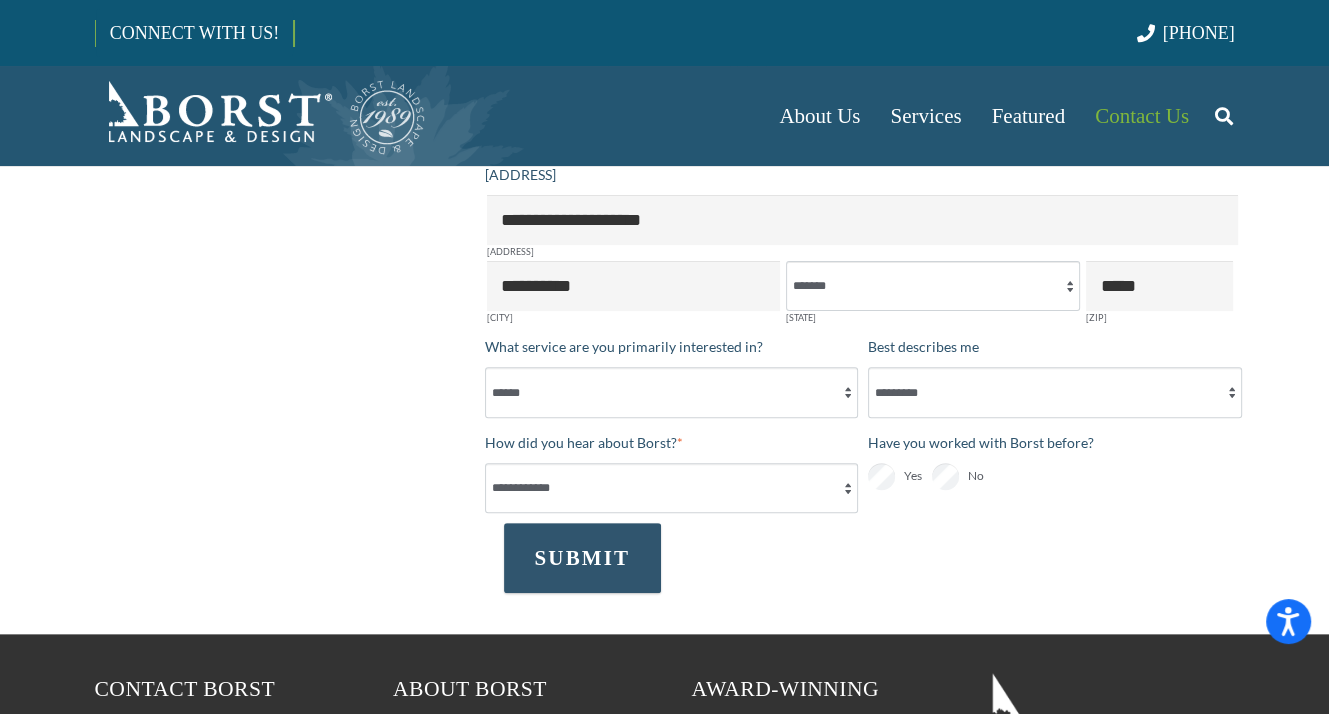 type on "**********" 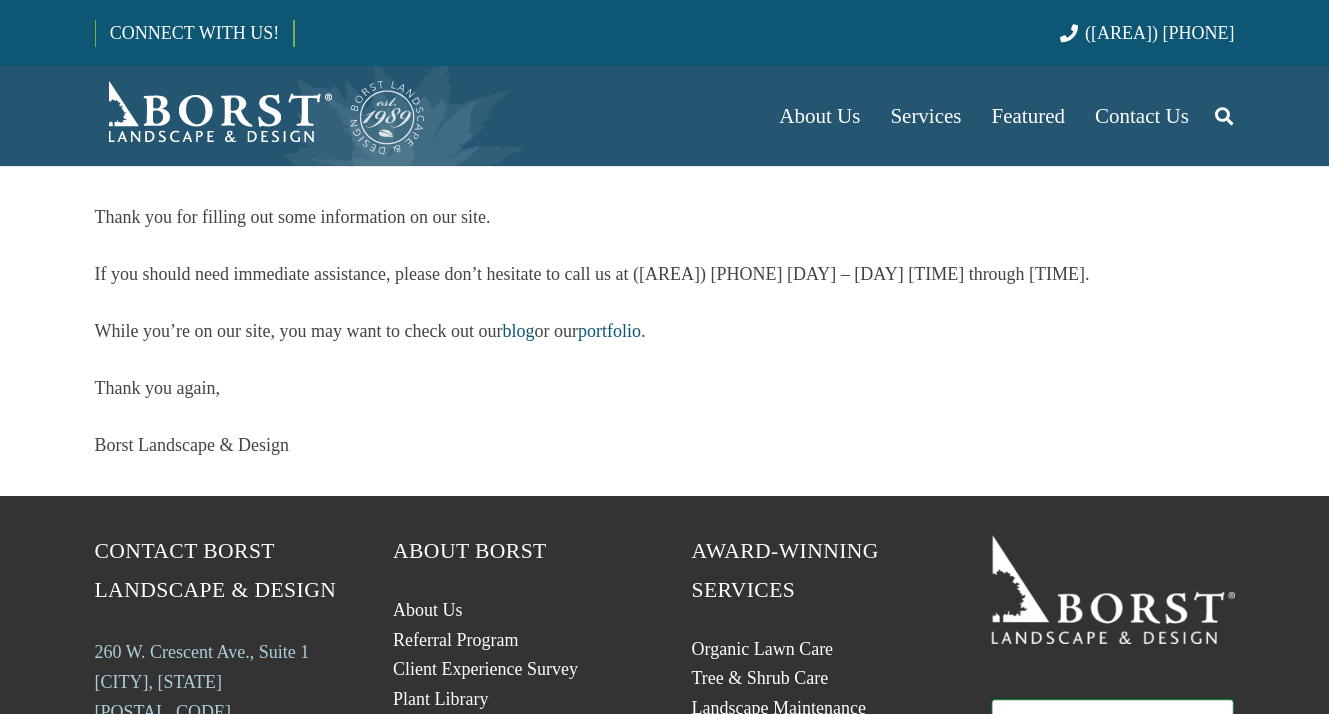 scroll, scrollTop: 0, scrollLeft: 0, axis: both 